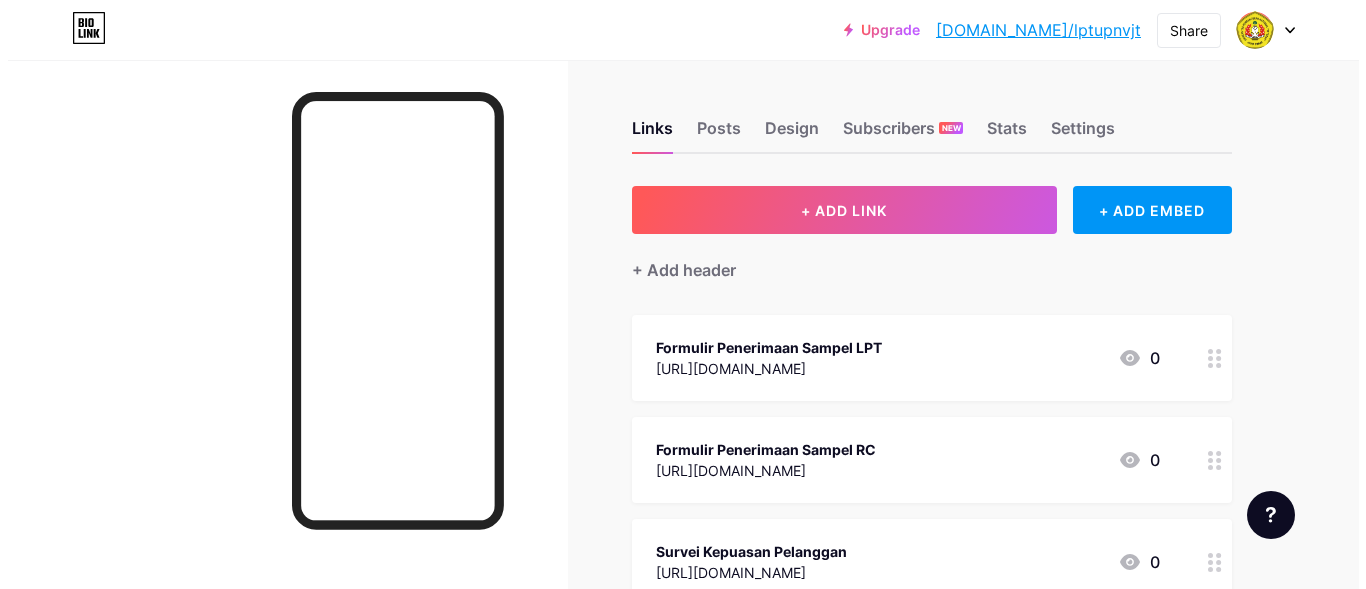 scroll, scrollTop: 14, scrollLeft: 0, axis: vertical 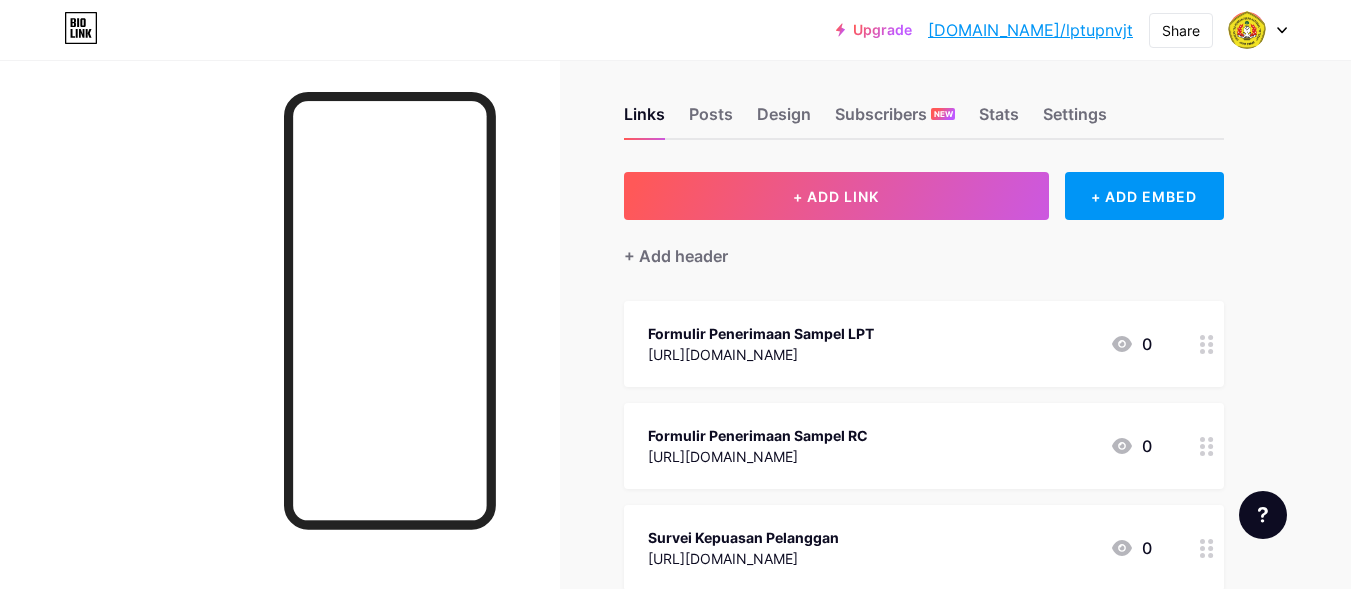 click on "+ ADD LINK" at bounding box center (836, 196) 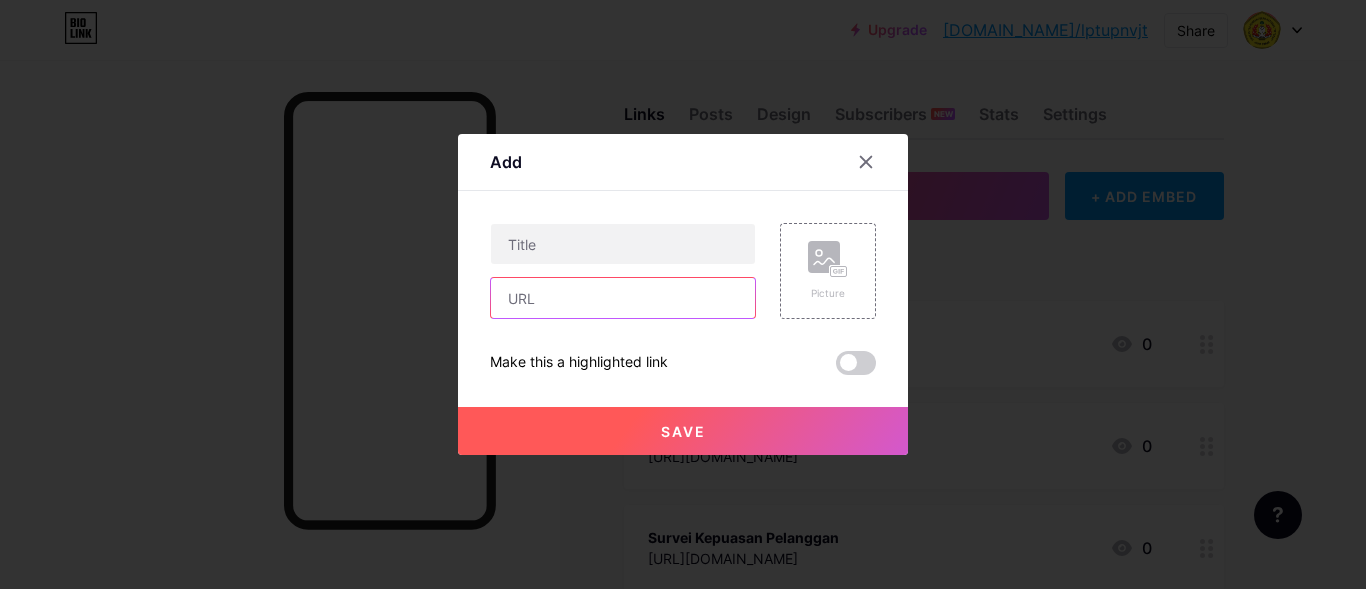 click at bounding box center [623, 298] 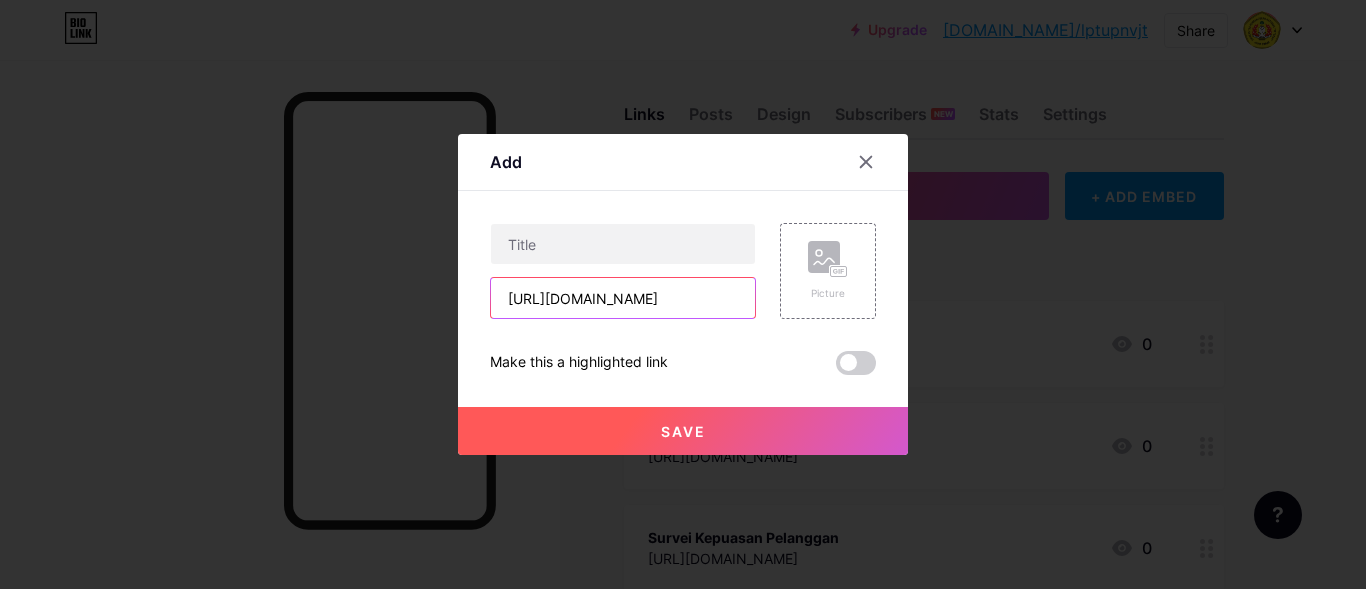 scroll, scrollTop: 0, scrollLeft: 382, axis: horizontal 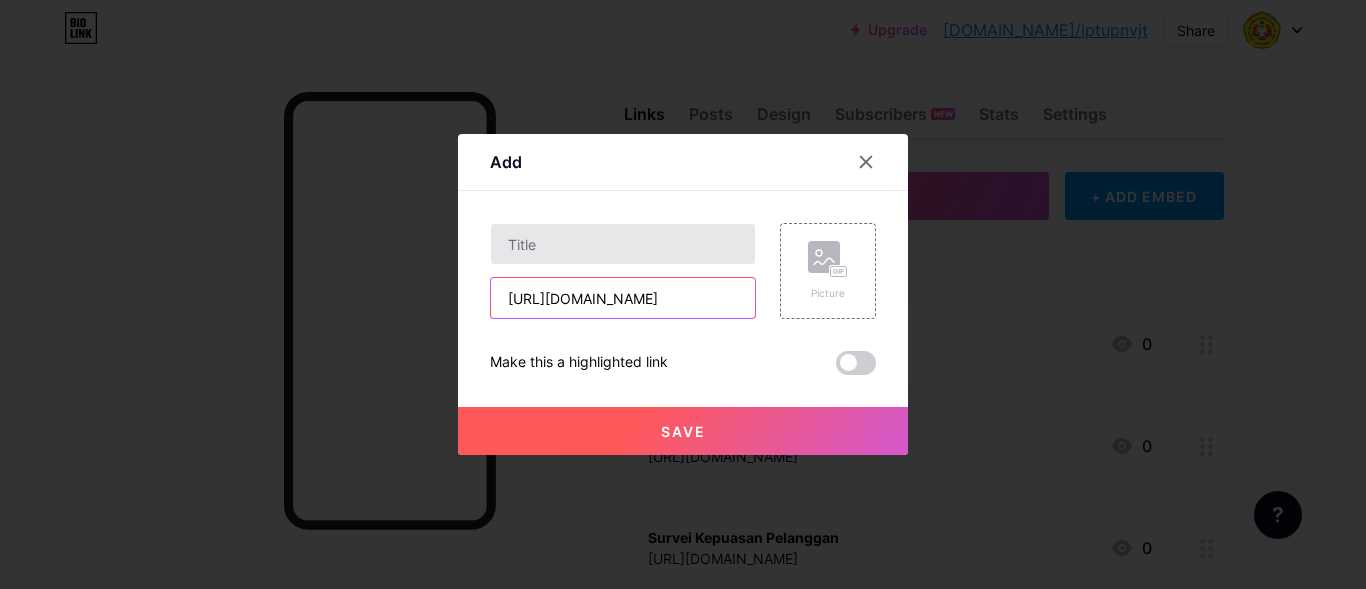 type on "[URL][DOMAIN_NAME]" 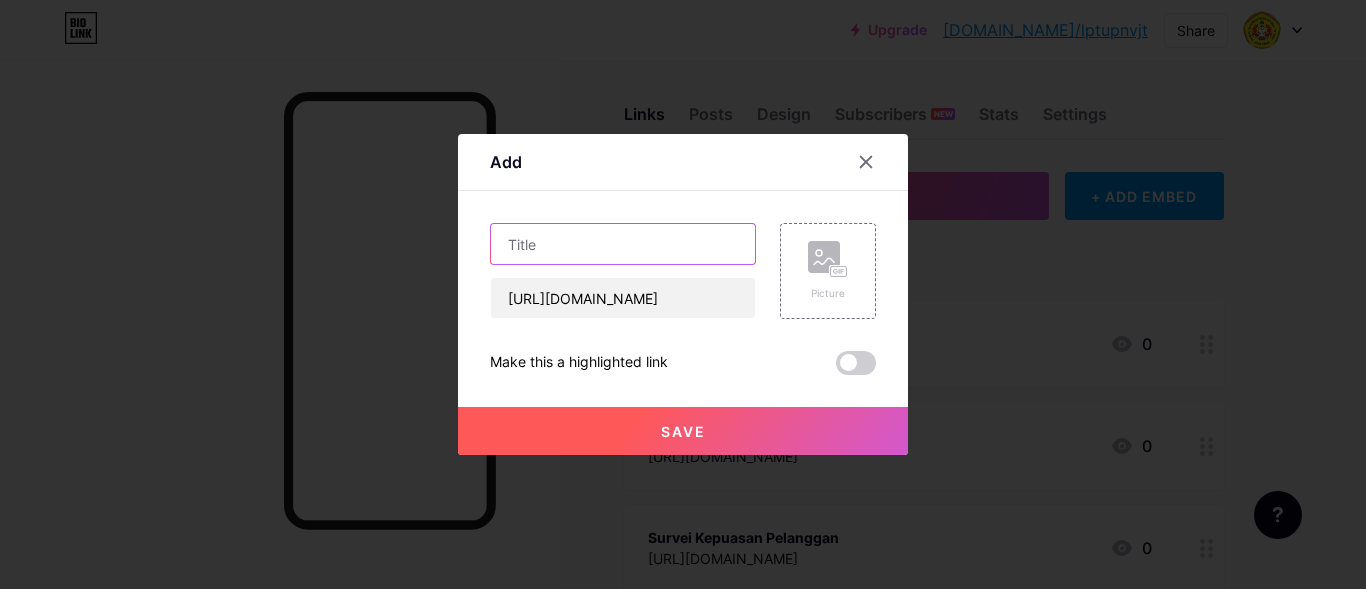 scroll, scrollTop: 0, scrollLeft: 0, axis: both 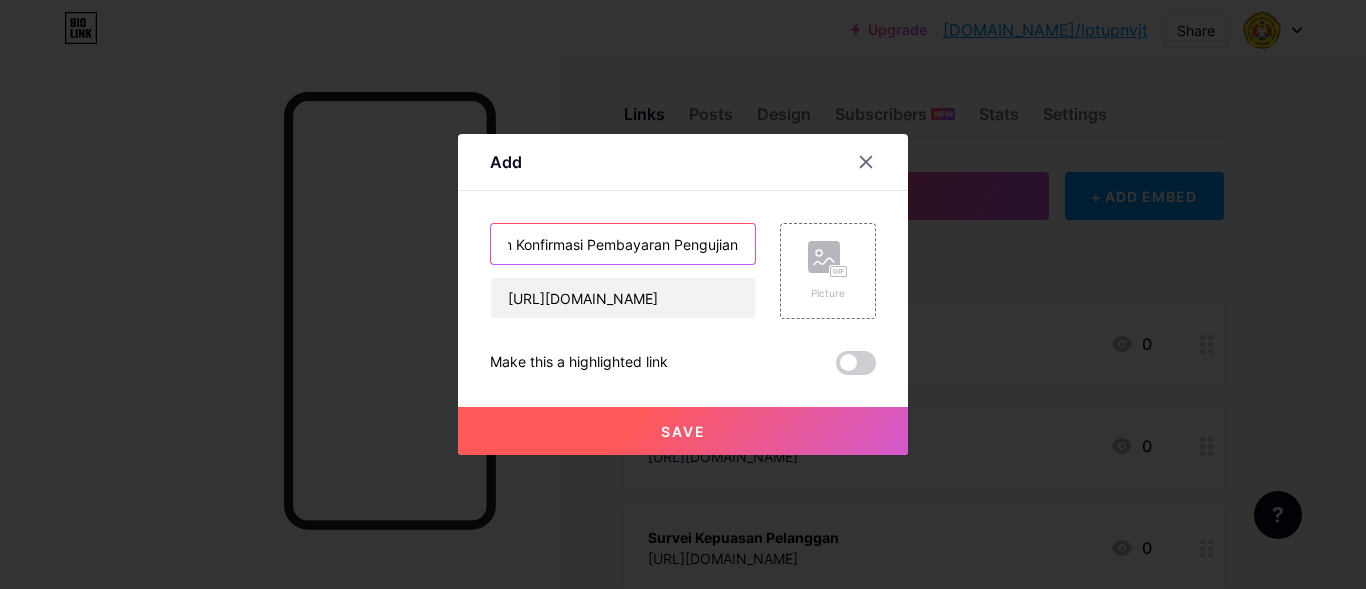 type on "Form Konfirmasi Pembayaran Pengujian" 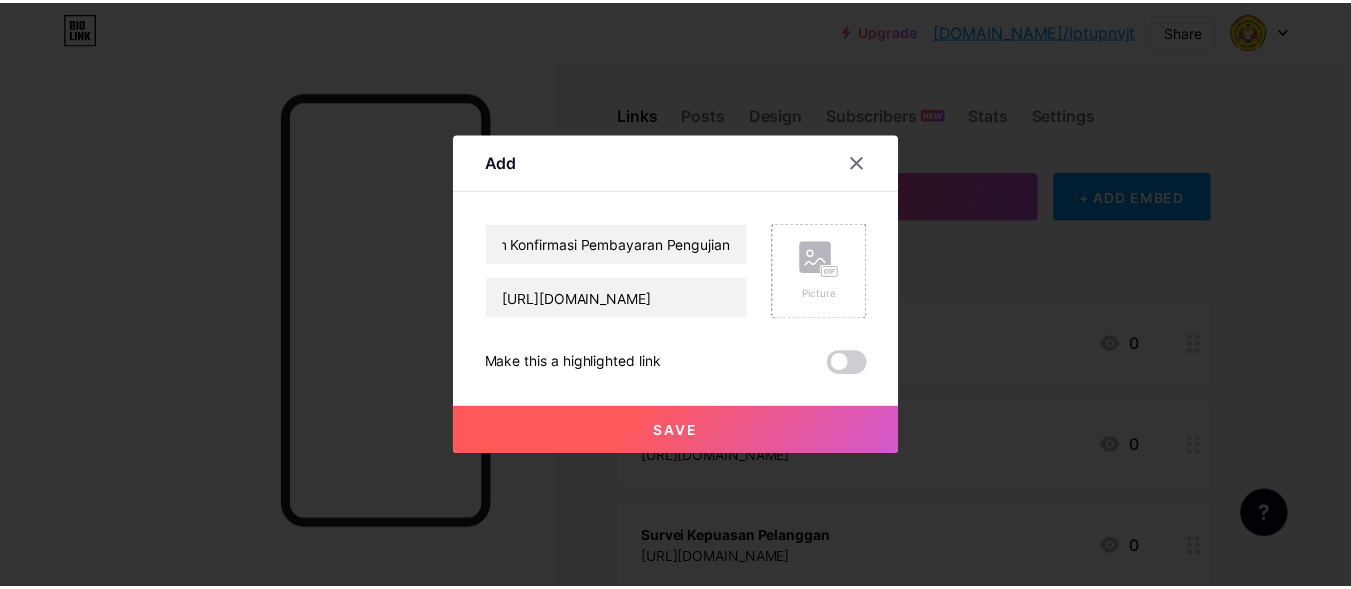 scroll, scrollTop: 0, scrollLeft: 0, axis: both 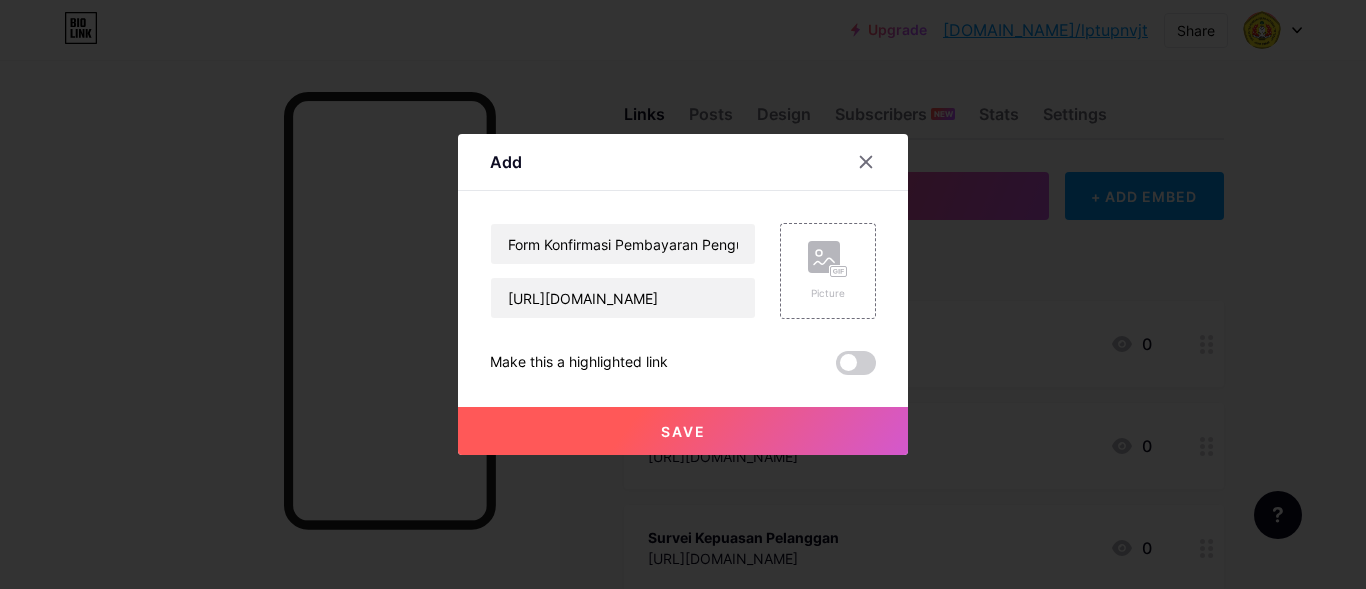 click on "Save" at bounding box center (683, 431) 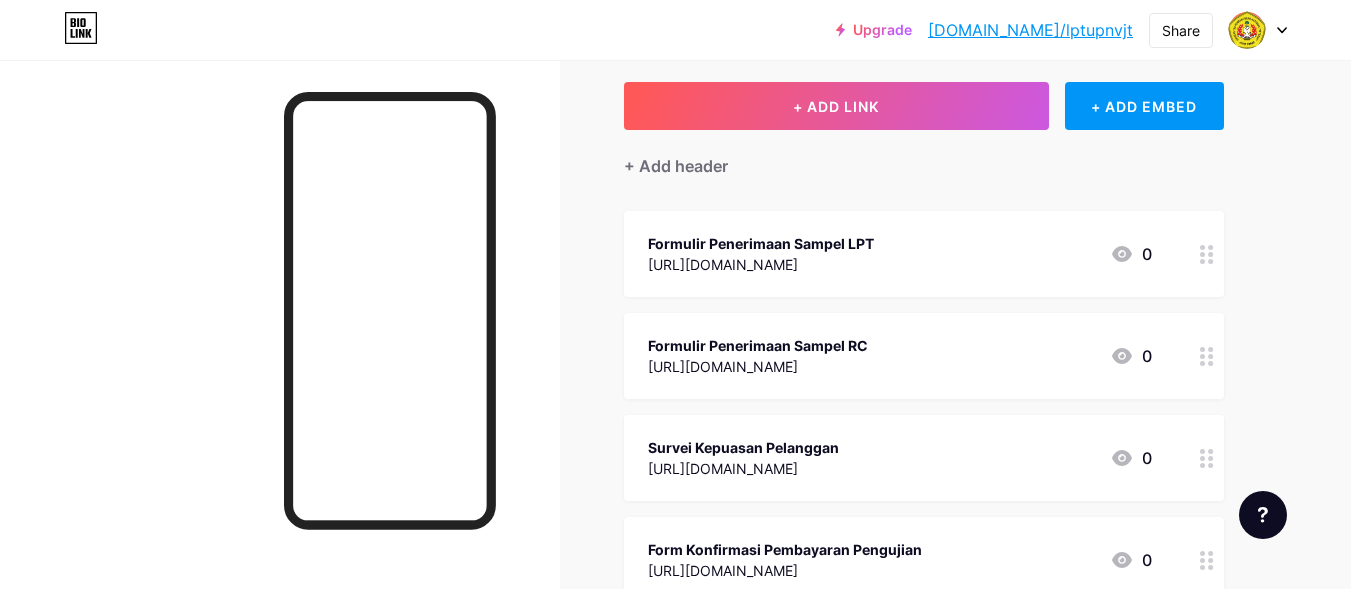 scroll, scrollTop: 0, scrollLeft: 0, axis: both 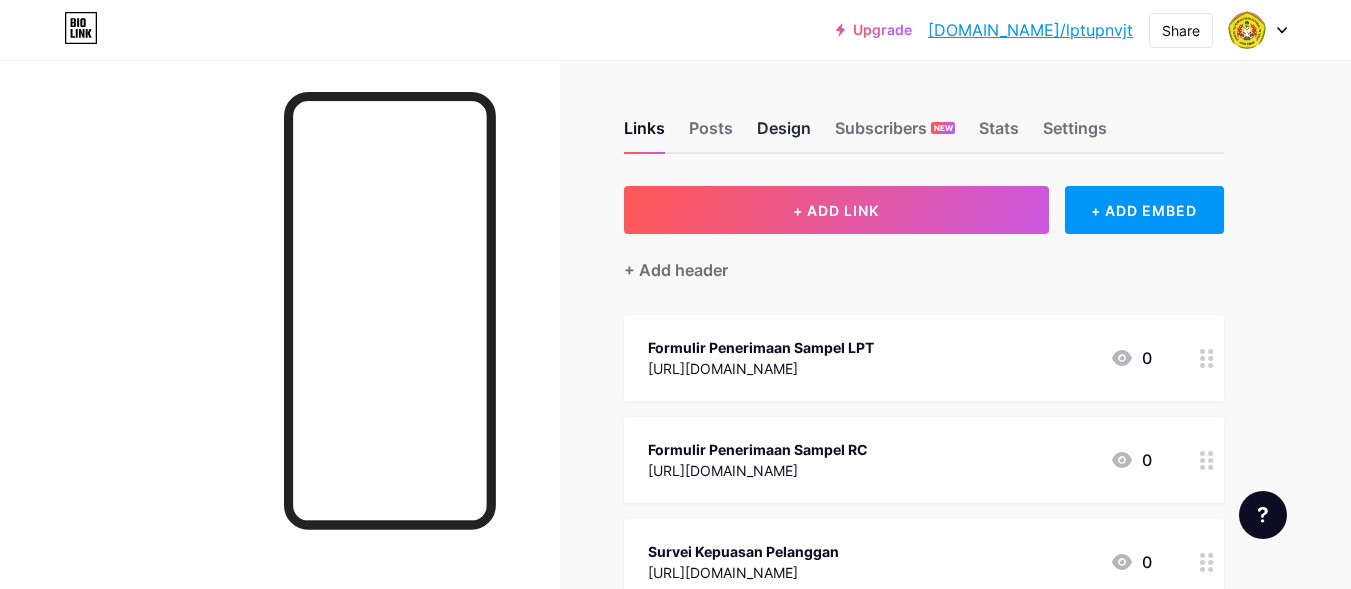 click on "Design" at bounding box center (784, 134) 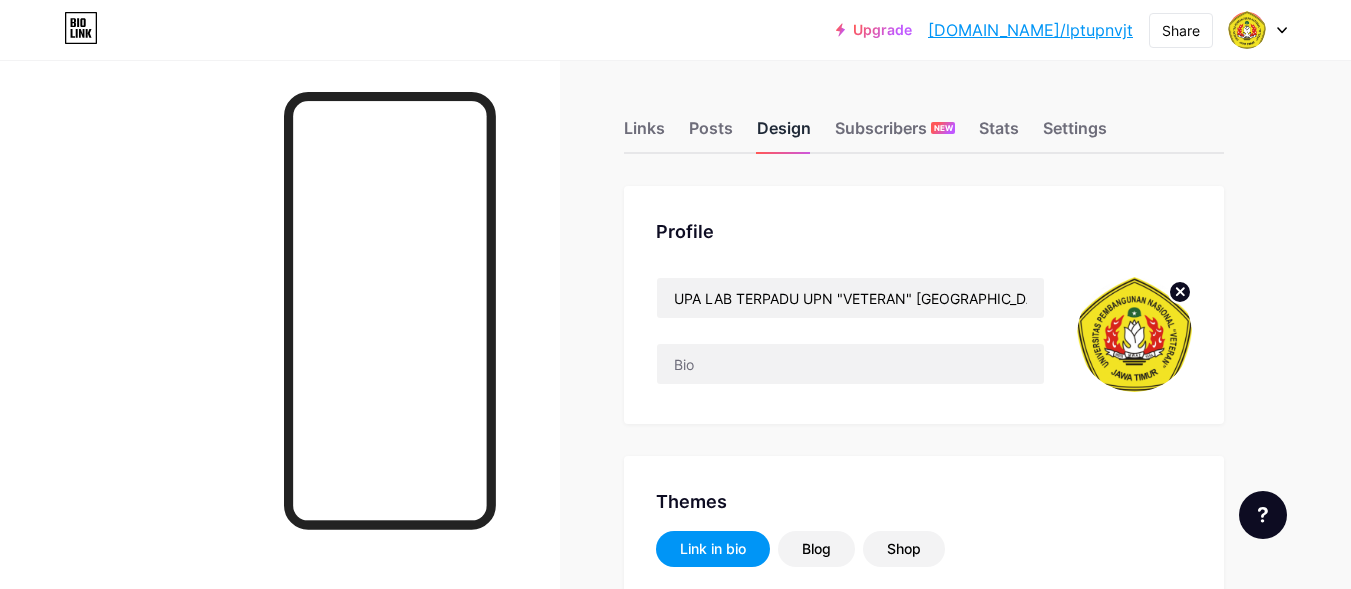 type on "#ffffff" 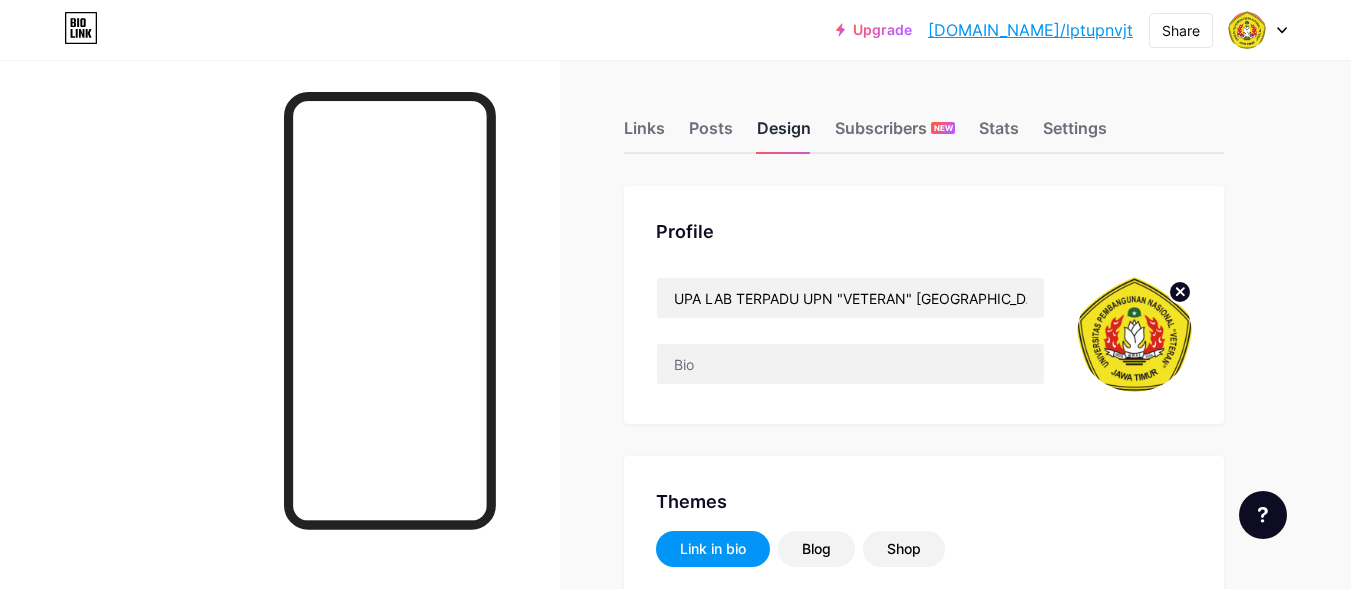 type on "#000000" 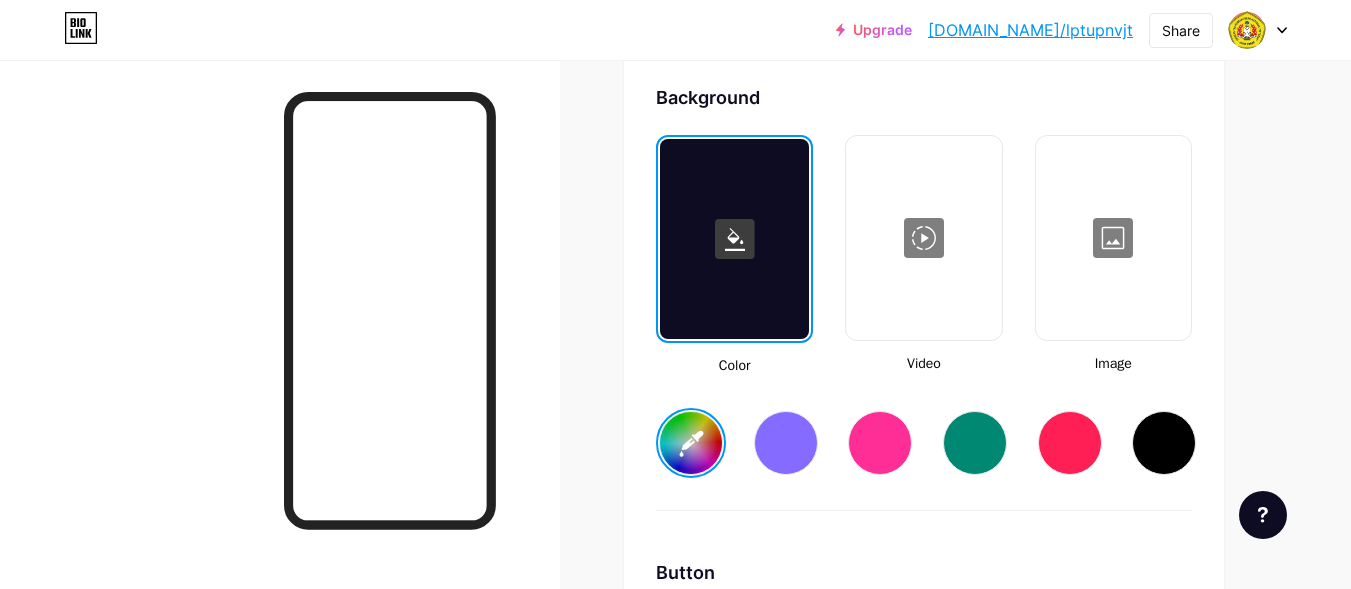 scroll, scrollTop: 2691, scrollLeft: 0, axis: vertical 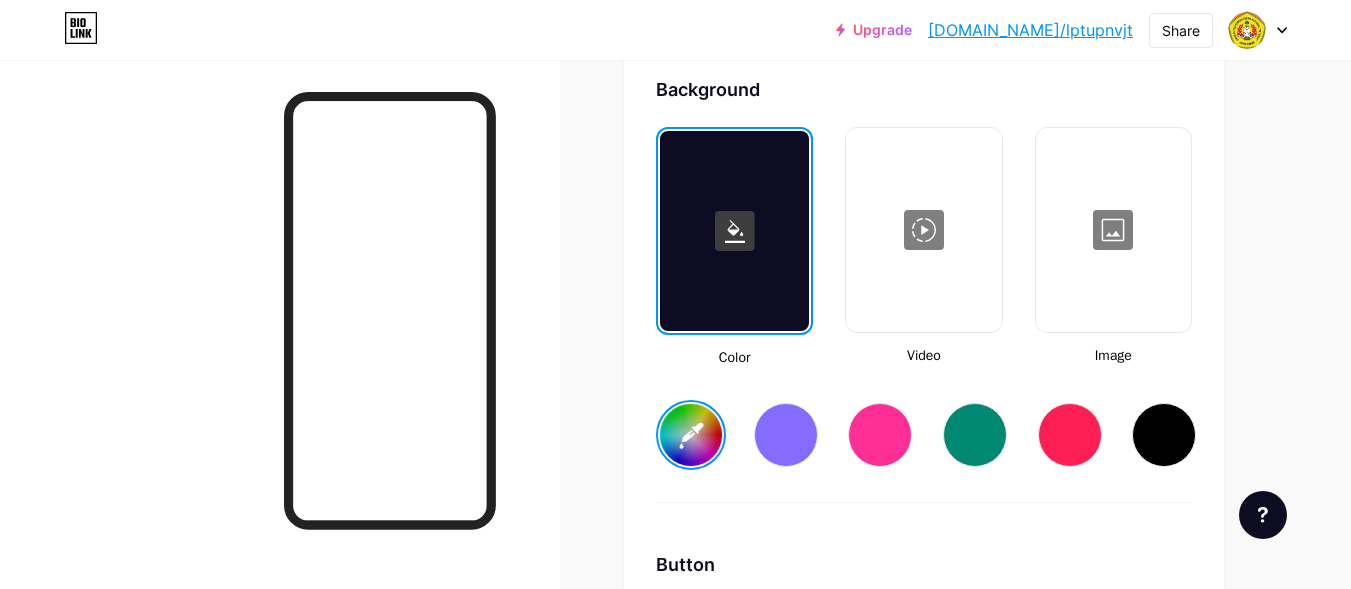 click at bounding box center (1113, 230) 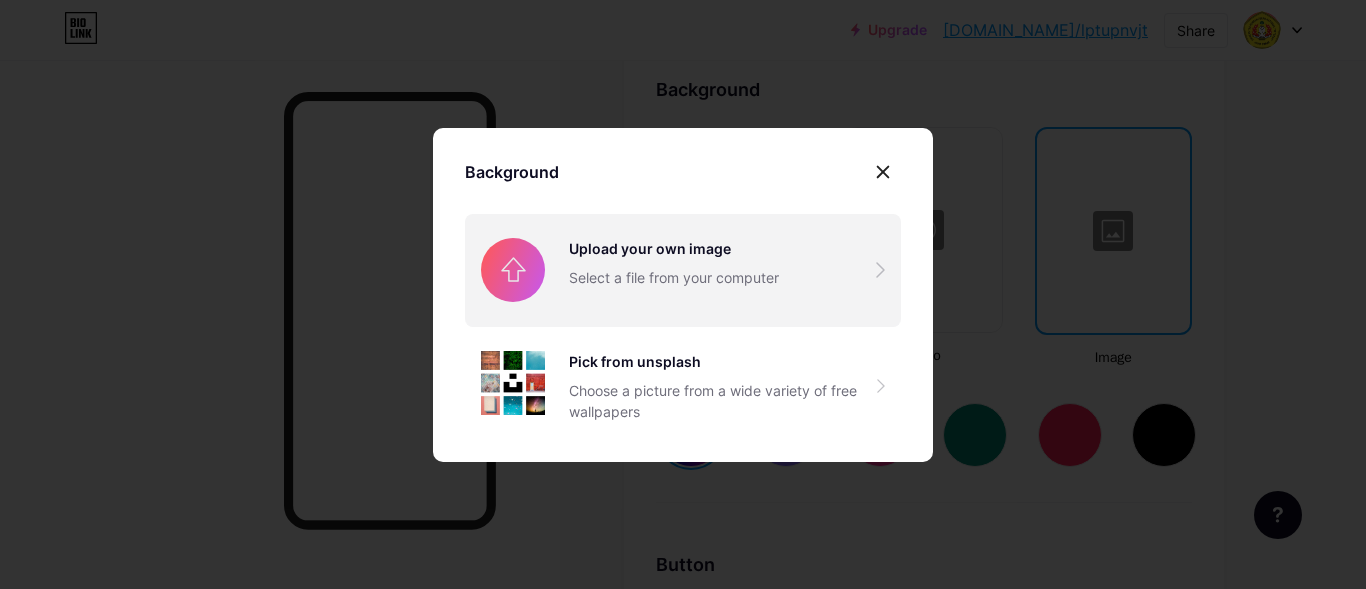 click at bounding box center [683, 270] 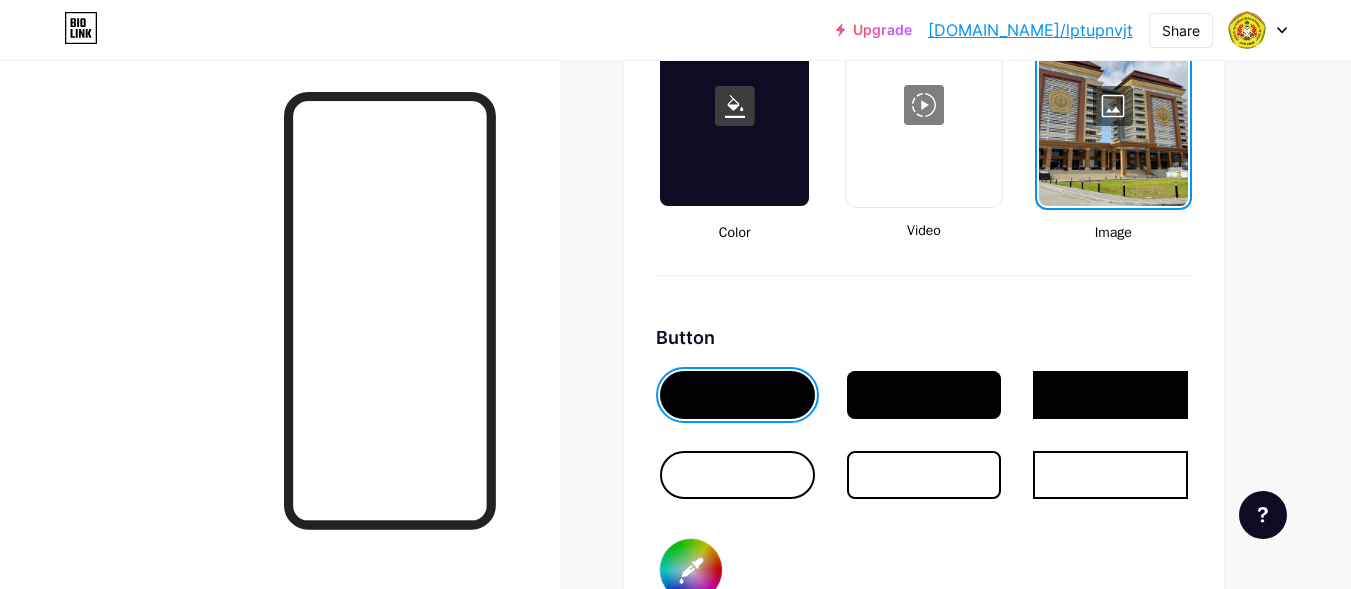 scroll, scrollTop: 2832, scrollLeft: 0, axis: vertical 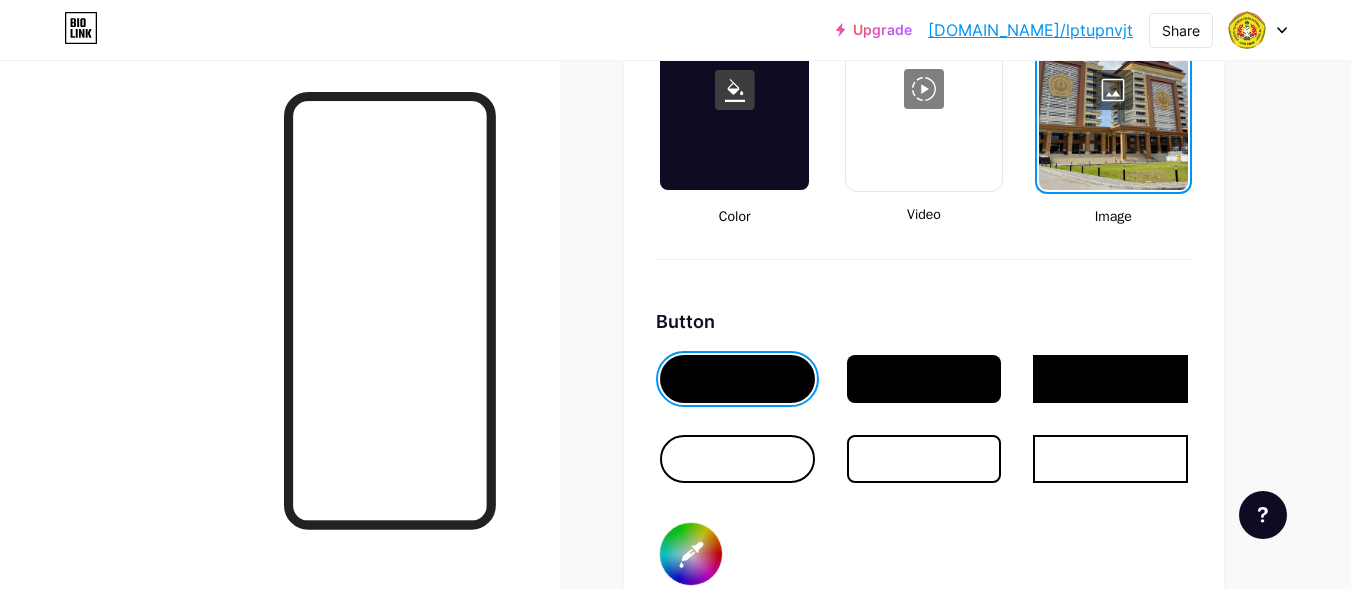 click at bounding box center (737, 459) 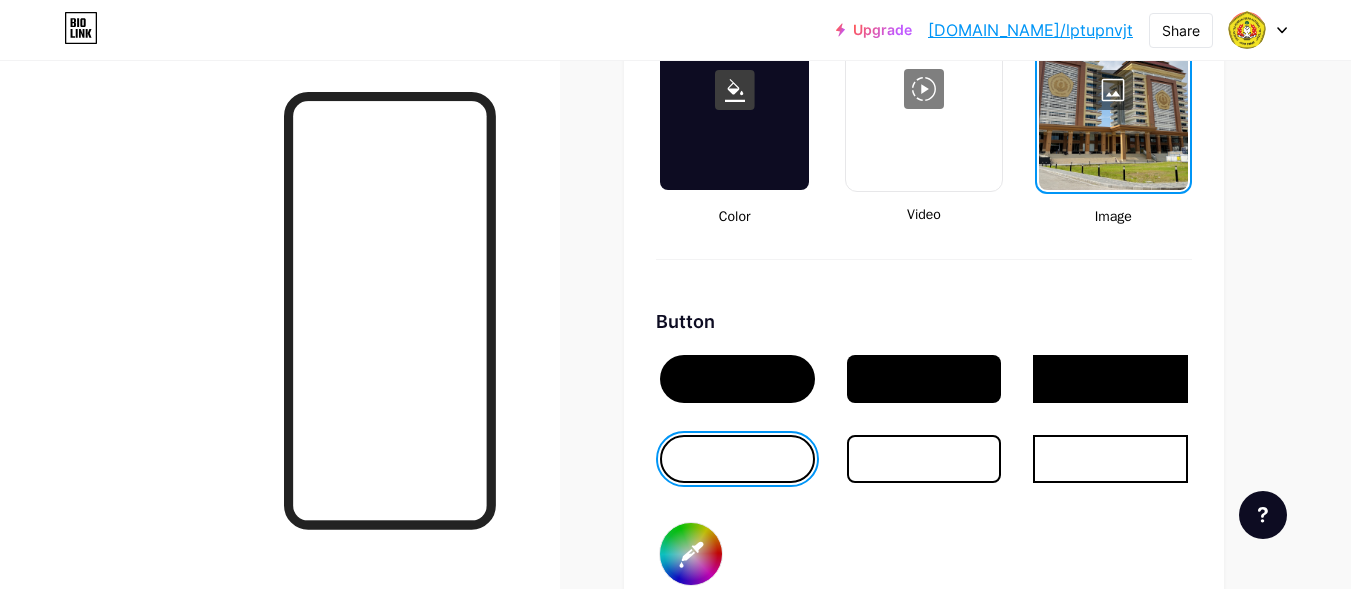 click at bounding box center (737, 379) 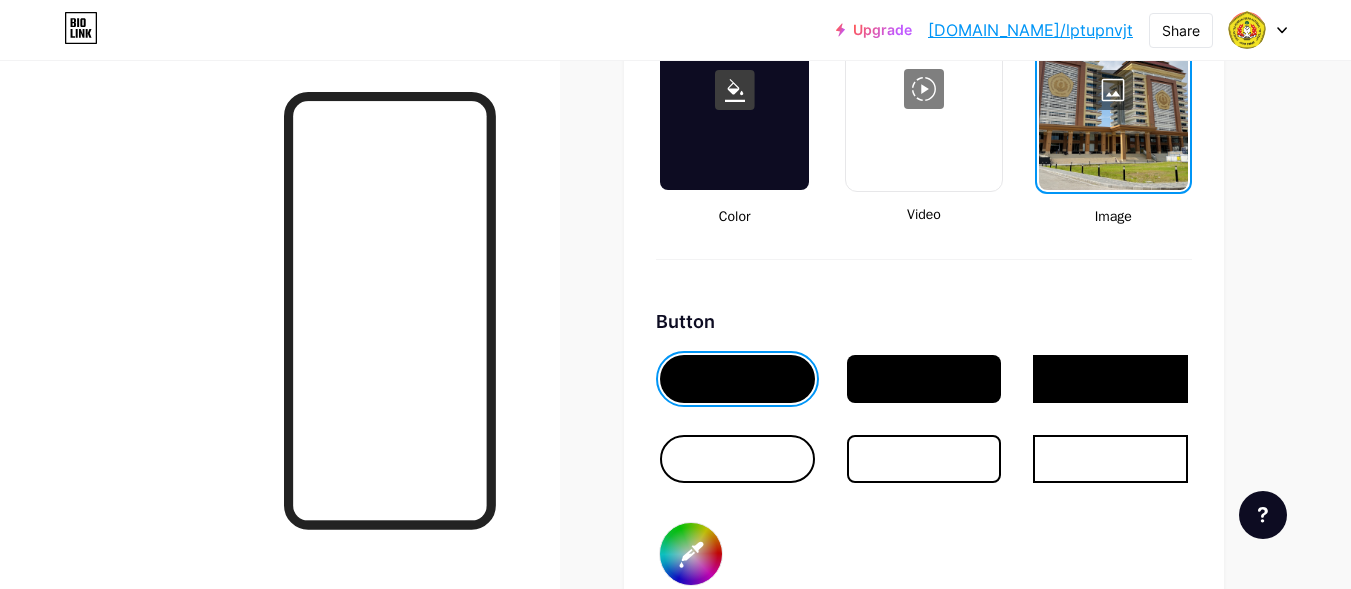 click on "#000000" at bounding box center (691, 554) 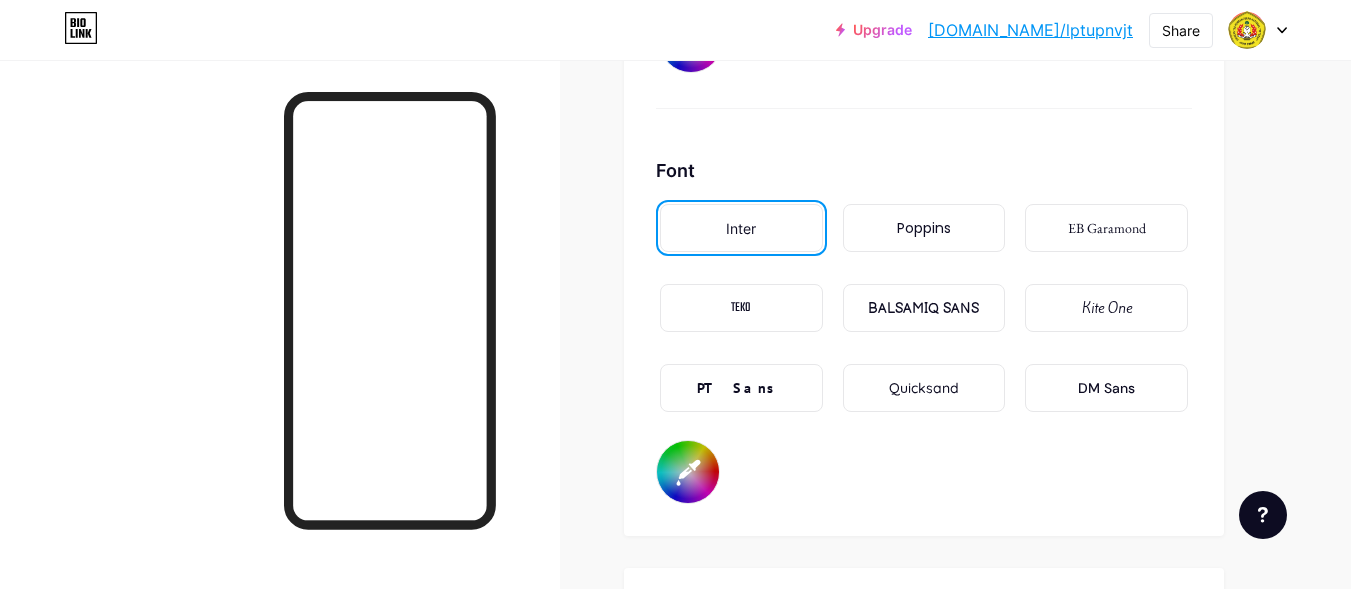scroll, scrollTop: 3361, scrollLeft: 0, axis: vertical 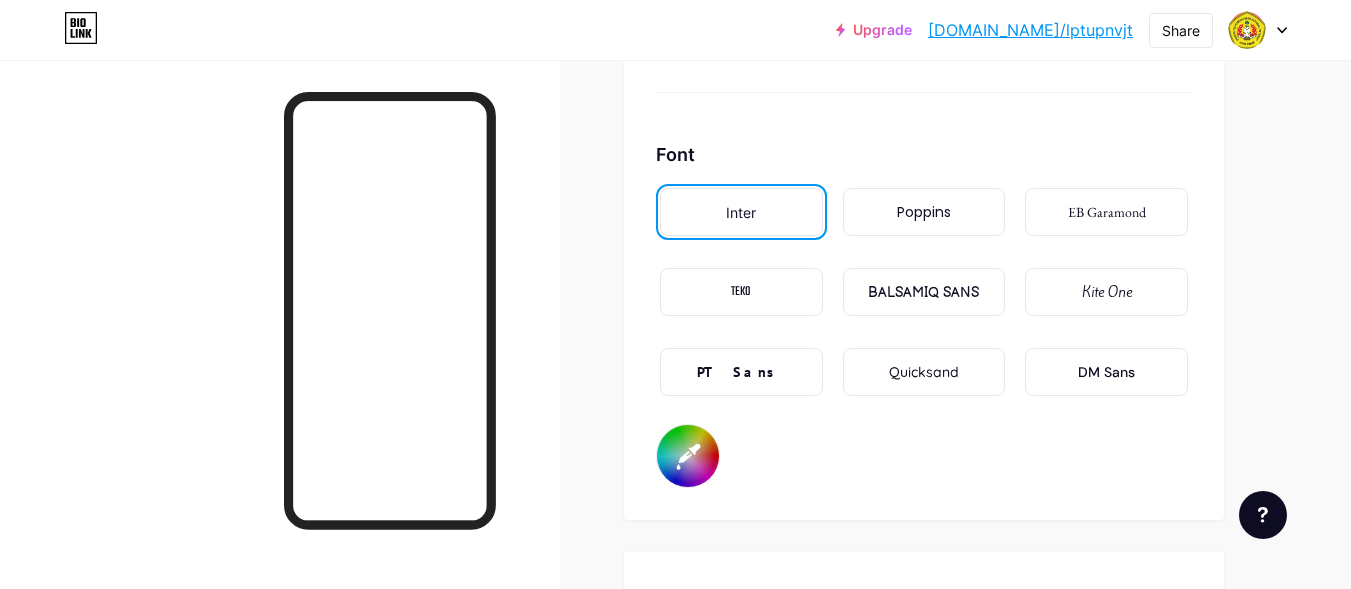 click on "Poppins" at bounding box center [924, 212] 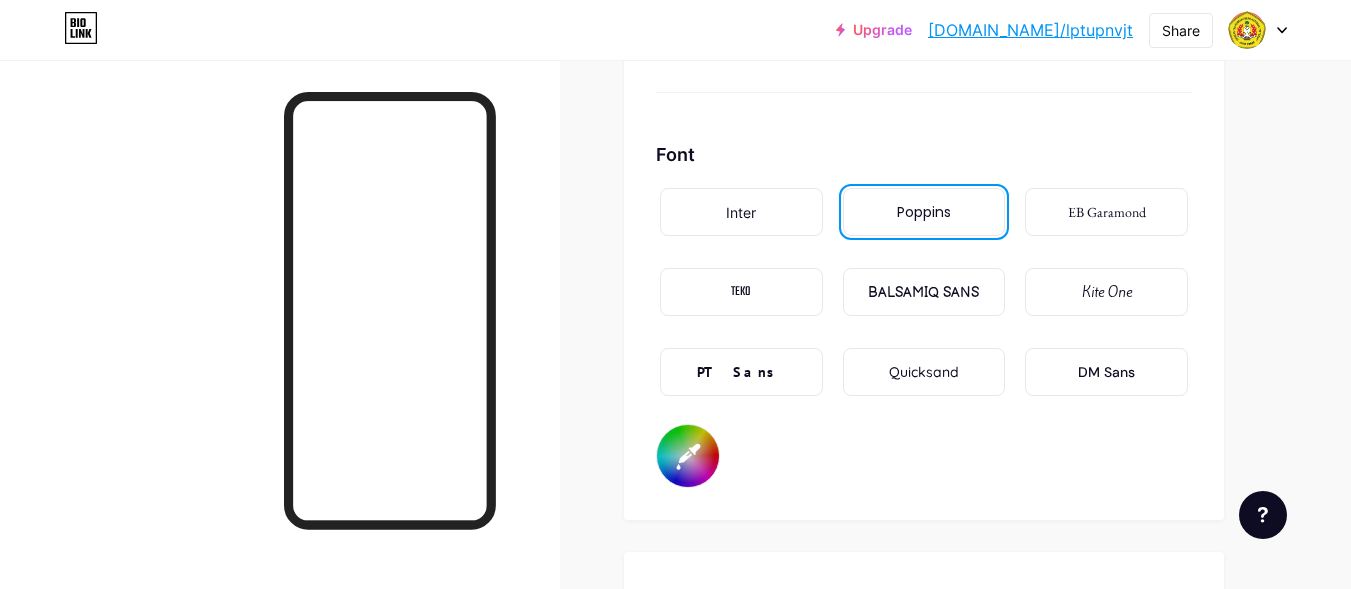 click on "TEKO" at bounding box center [741, 292] 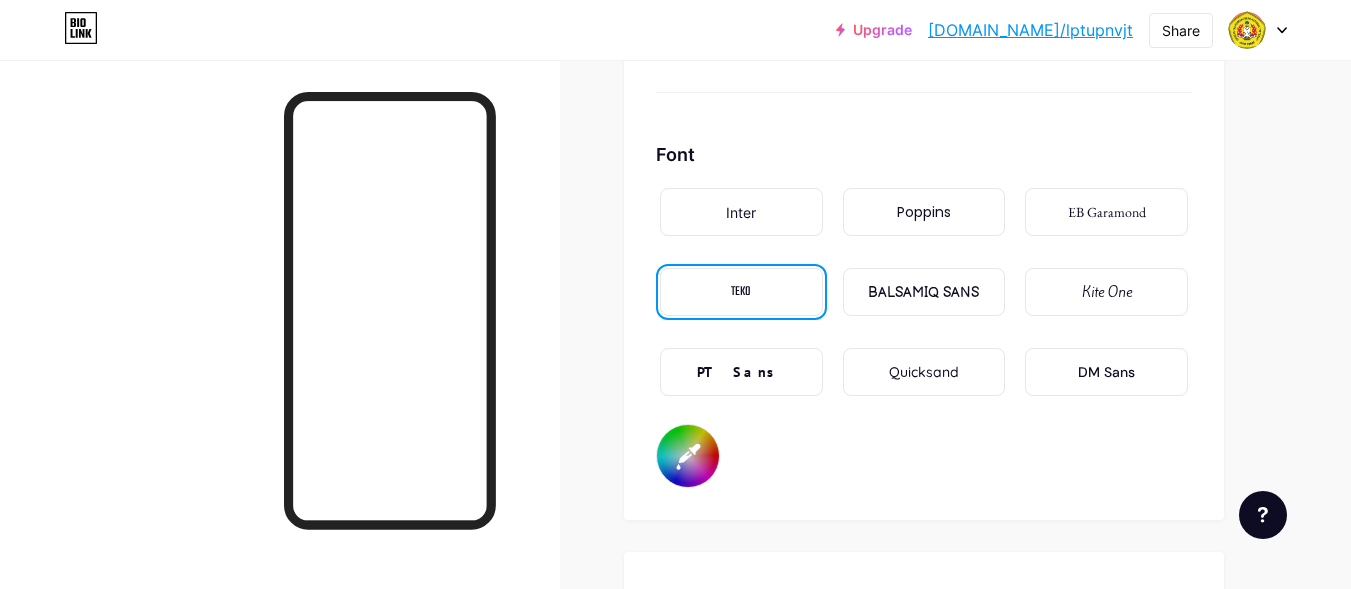 click on "Kite One" at bounding box center [1107, 292] 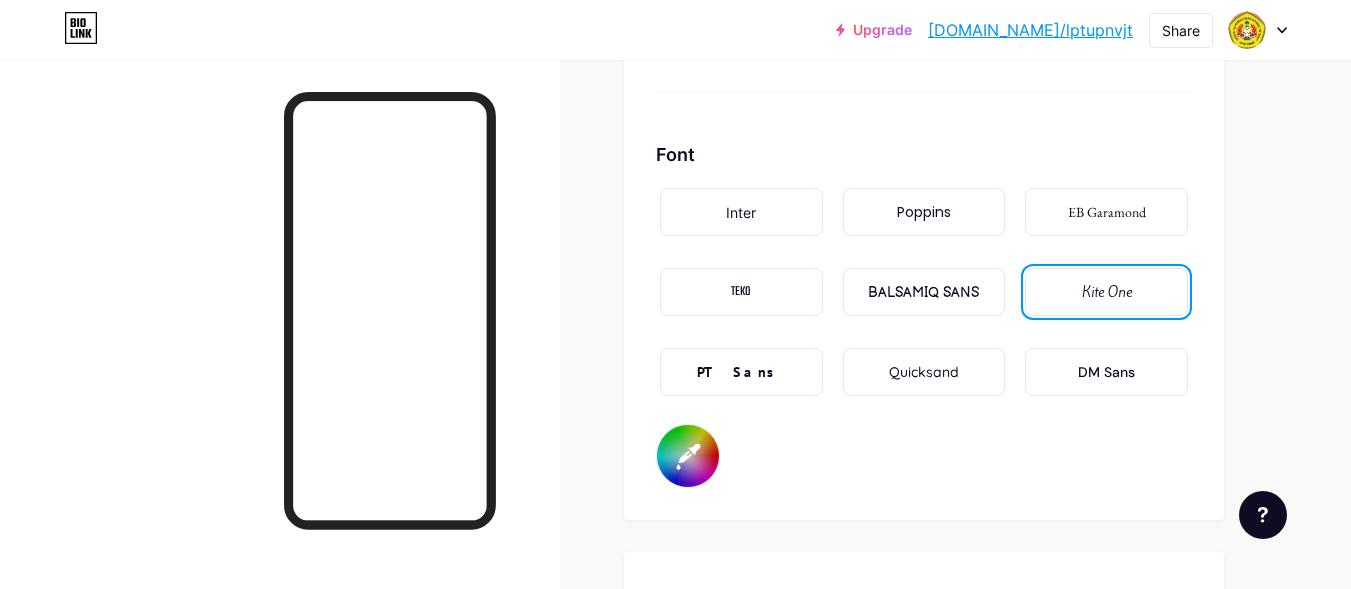 click on "Quicksand" at bounding box center [924, 372] 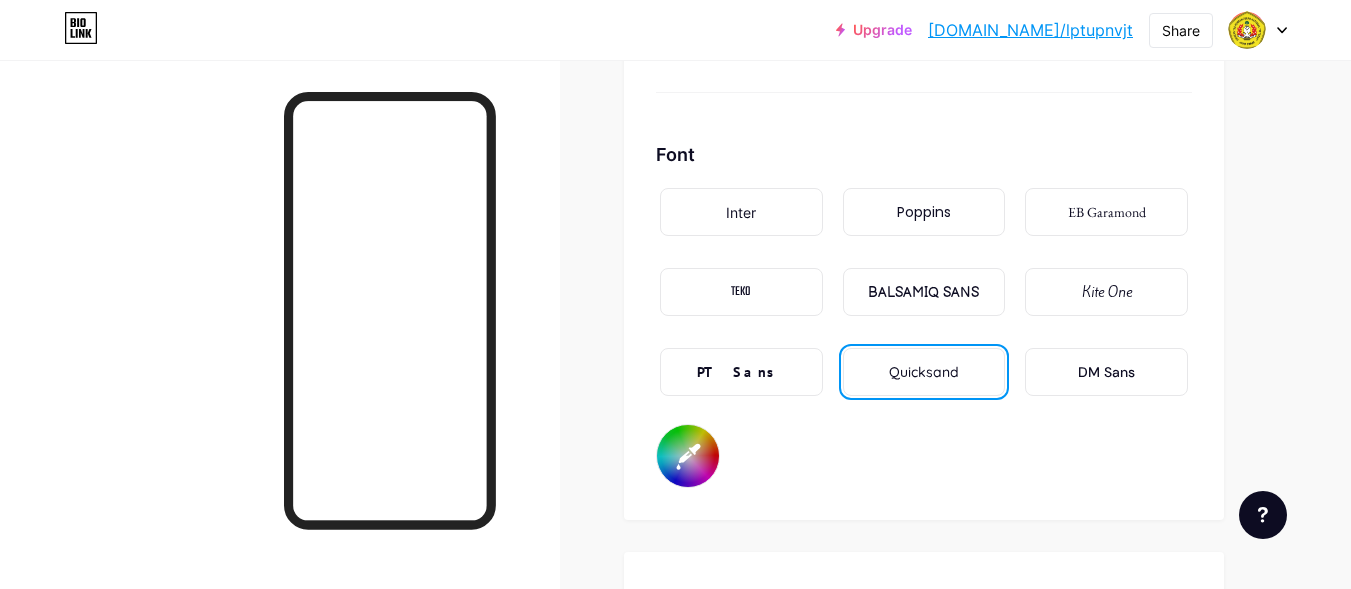 click on "DM Sans" at bounding box center [1106, 372] 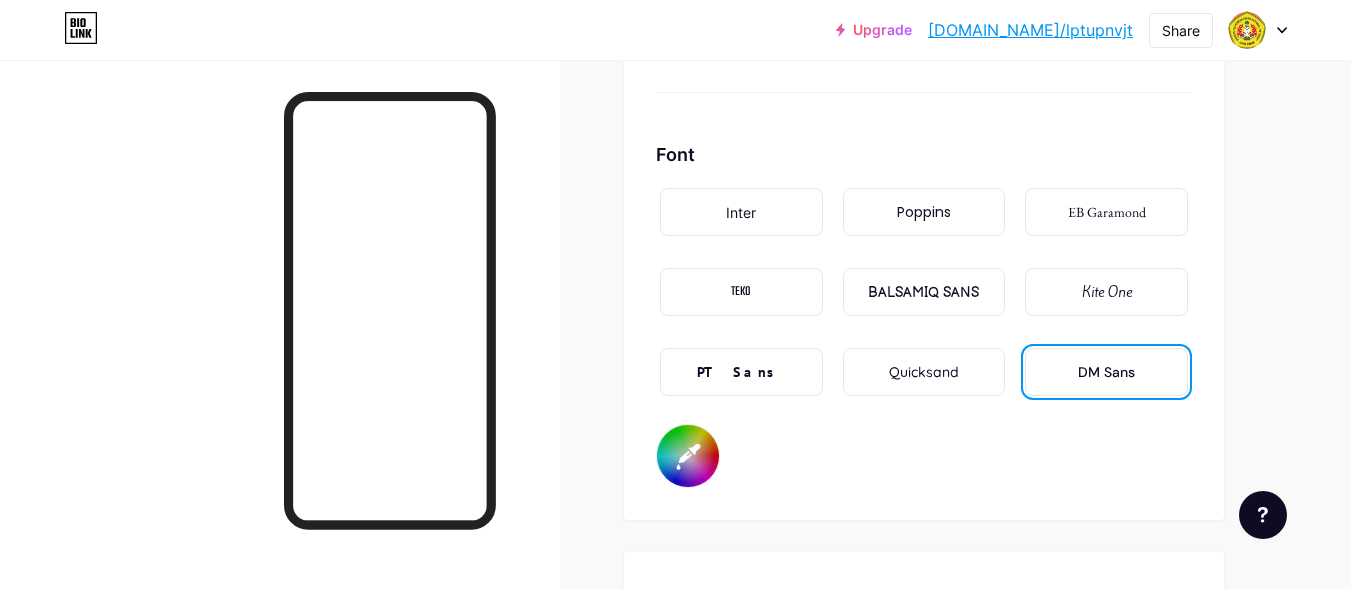 click on "PT Sans" at bounding box center [741, 372] 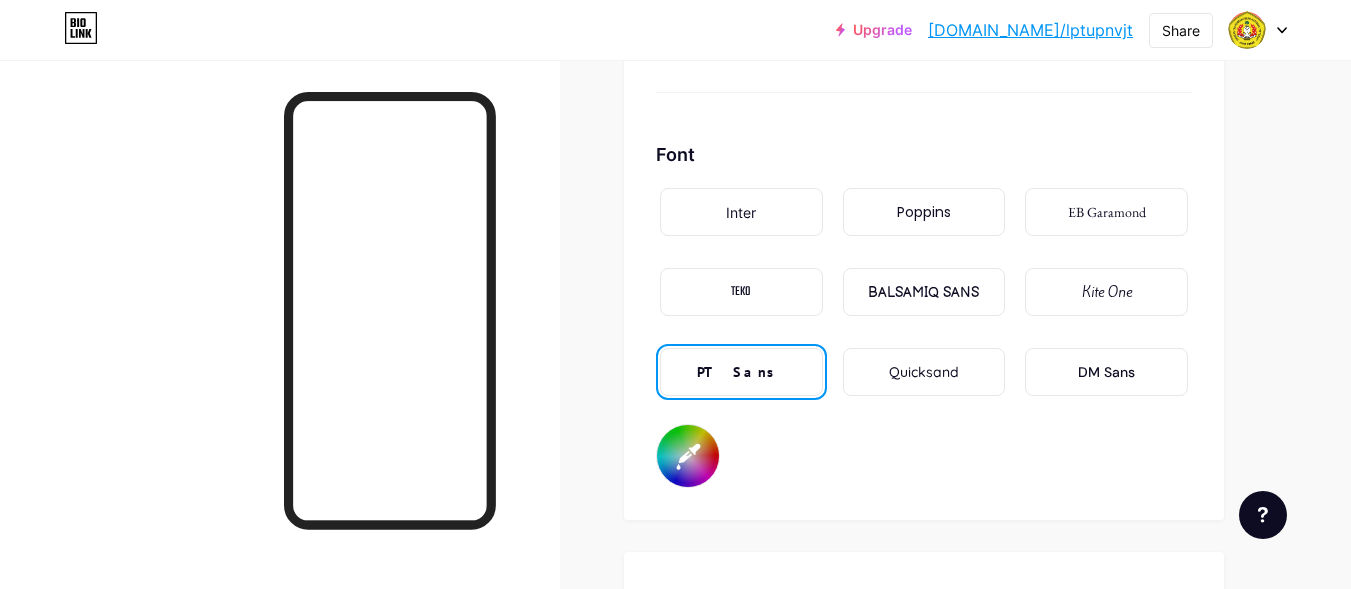 click on "BALSAMIQ SANS" at bounding box center [924, 292] 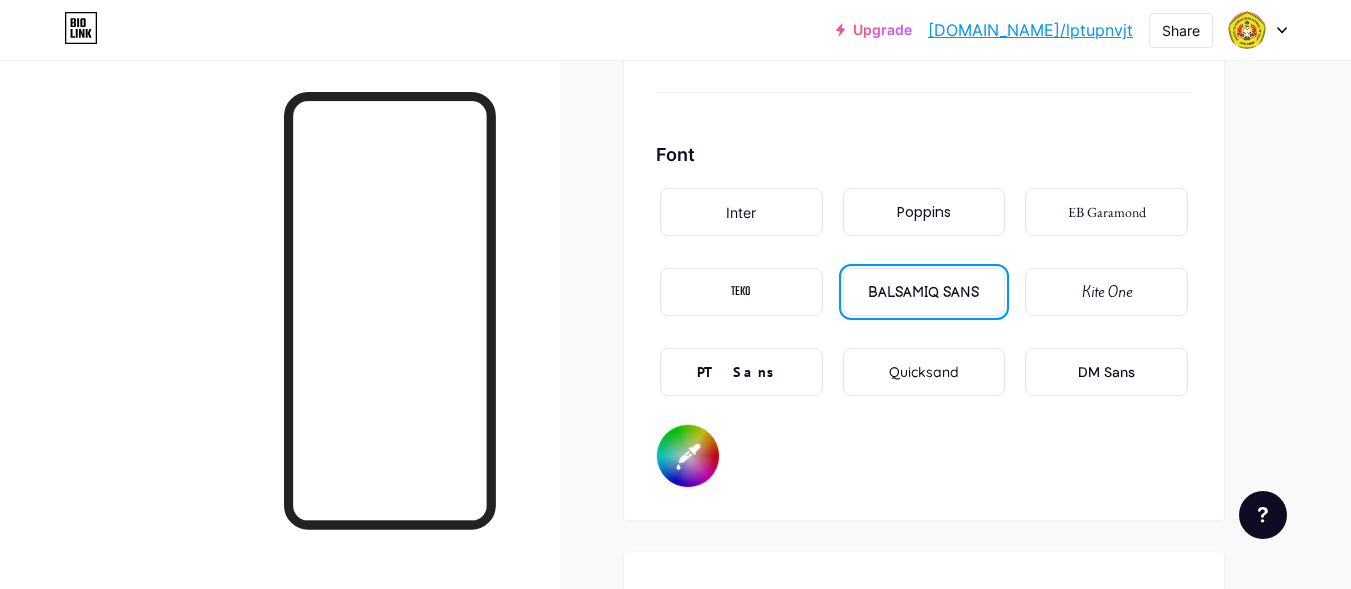 click on "Font" at bounding box center [924, 154] 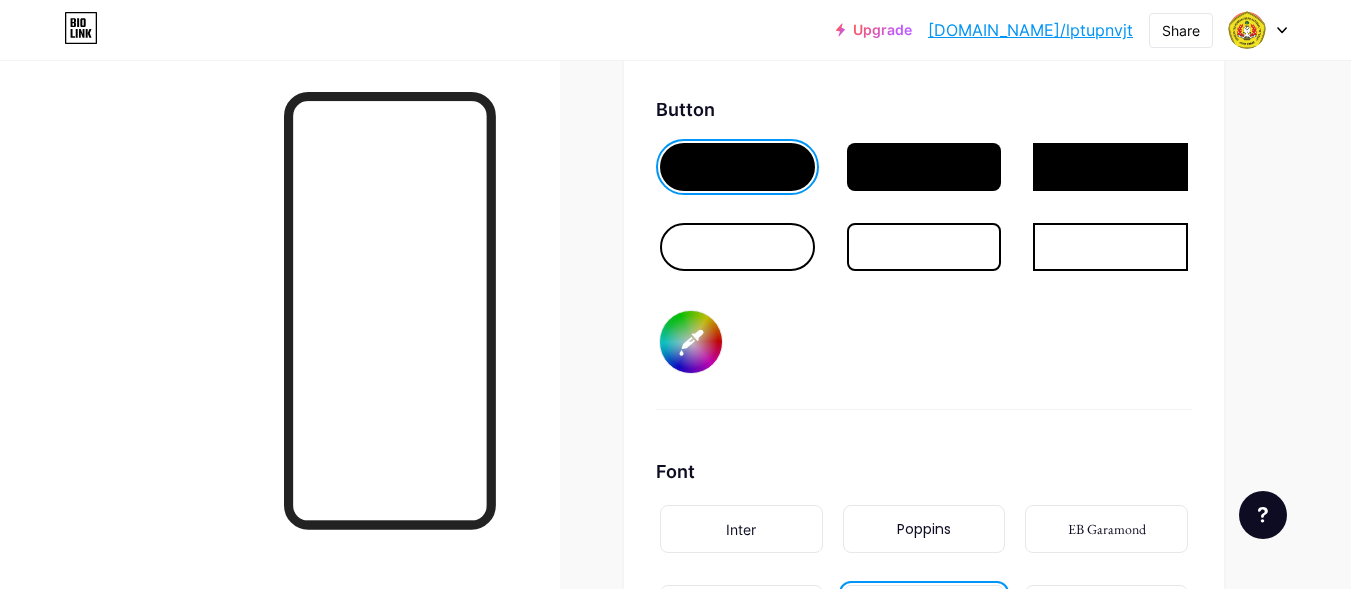 scroll, scrollTop: 3041, scrollLeft: 0, axis: vertical 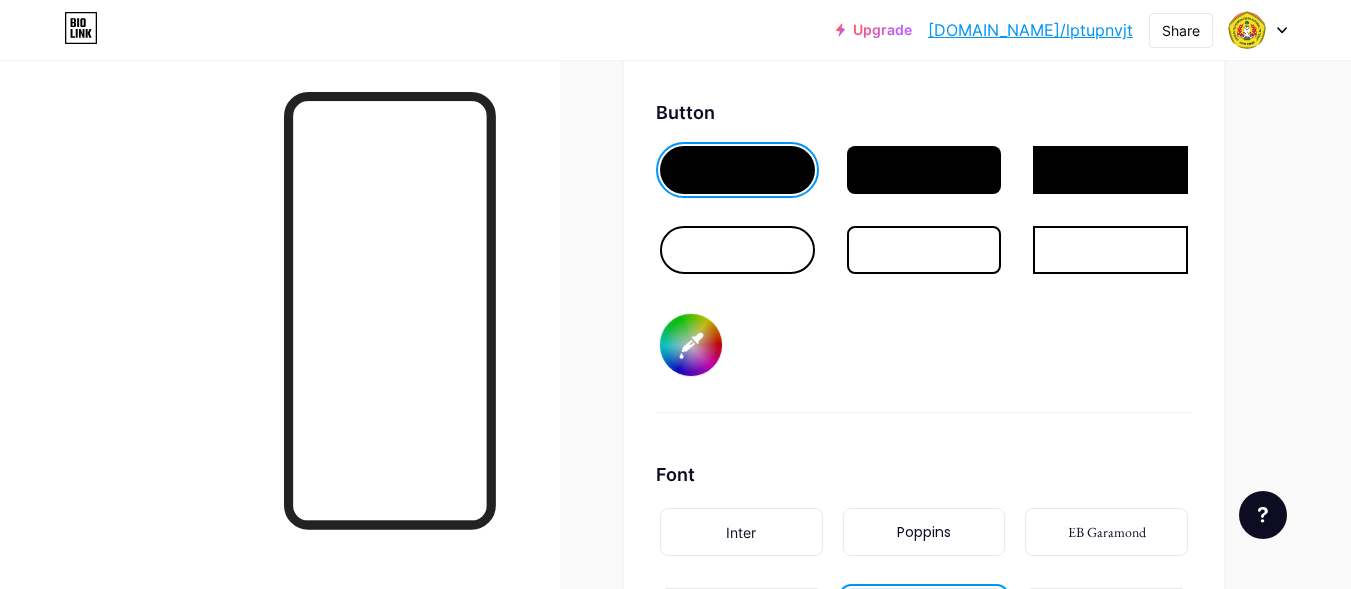 click at bounding box center [924, 250] 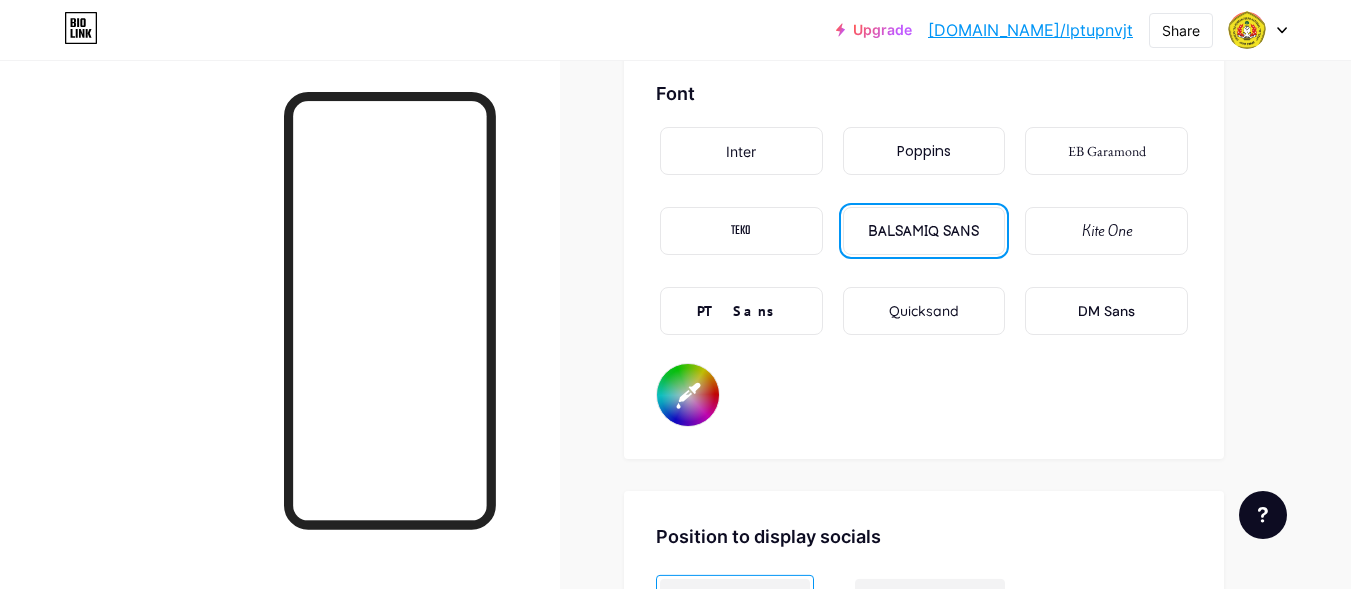 scroll, scrollTop: 3447, scrollLeft: 0, axis: vertical 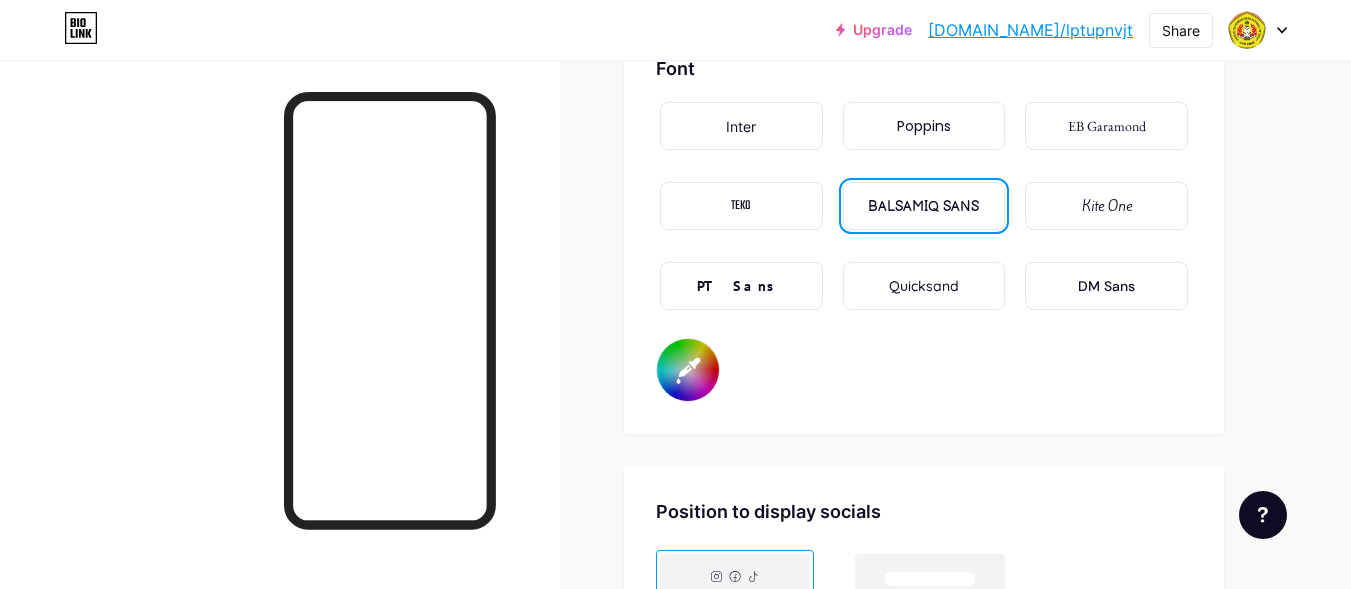 click on "#000000" at bounding box center (688, 370) 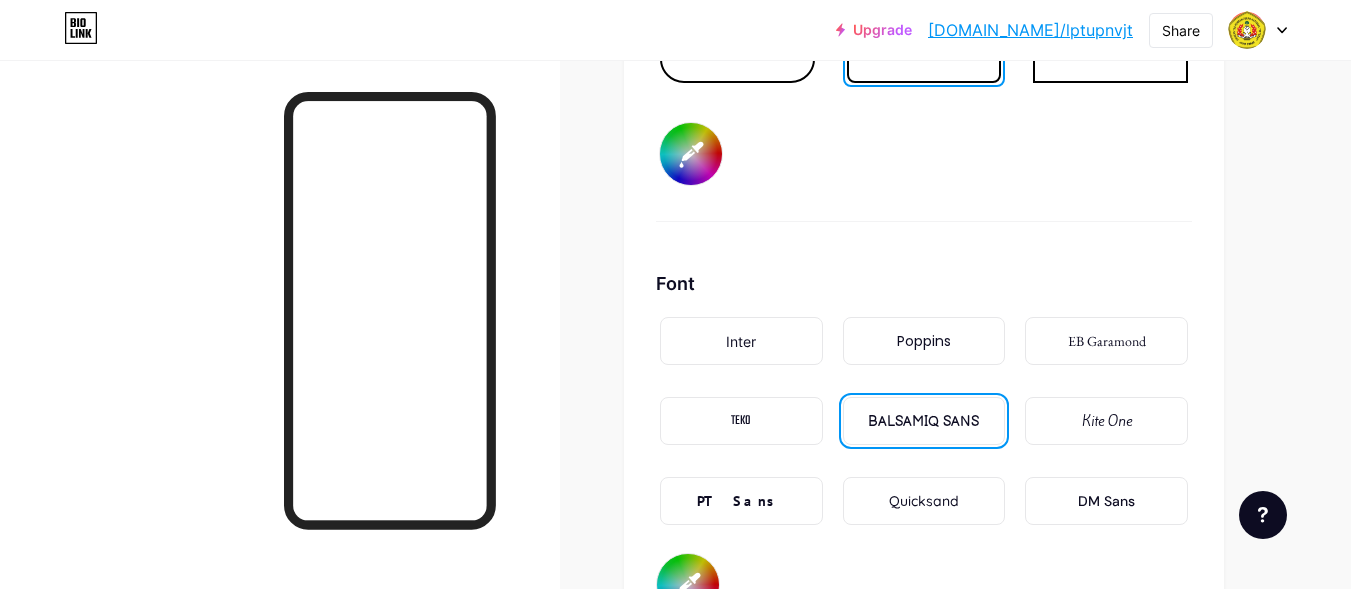 scroll, scrollTop: 3223, scrollLeft: 0, axis: vertical 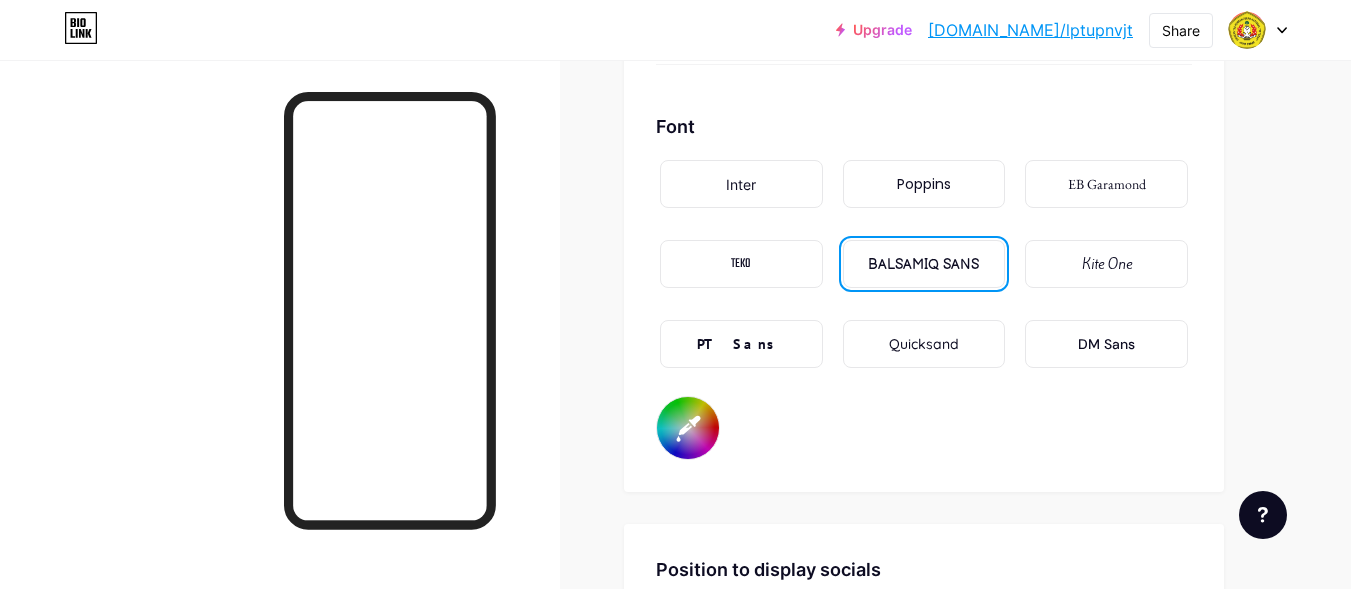 click on "#fdfcfc" at bounding box center [688, 428] 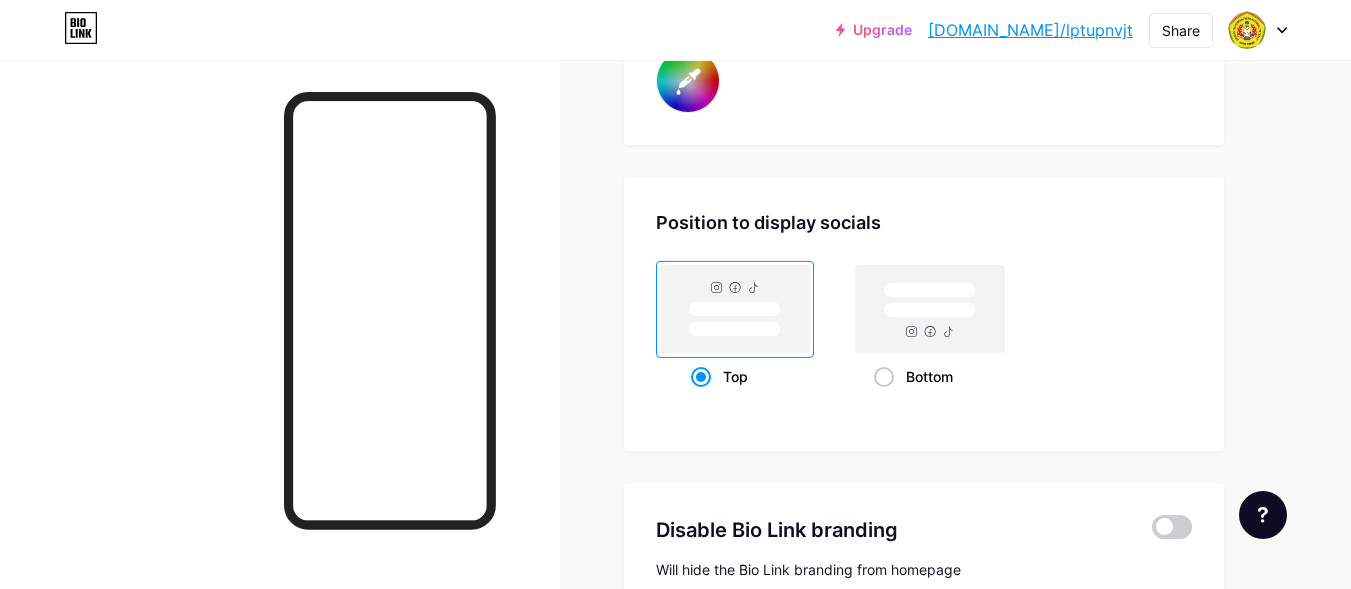 scroll, scrollTop: 3744, scrollLeft: 0, axis: vertical 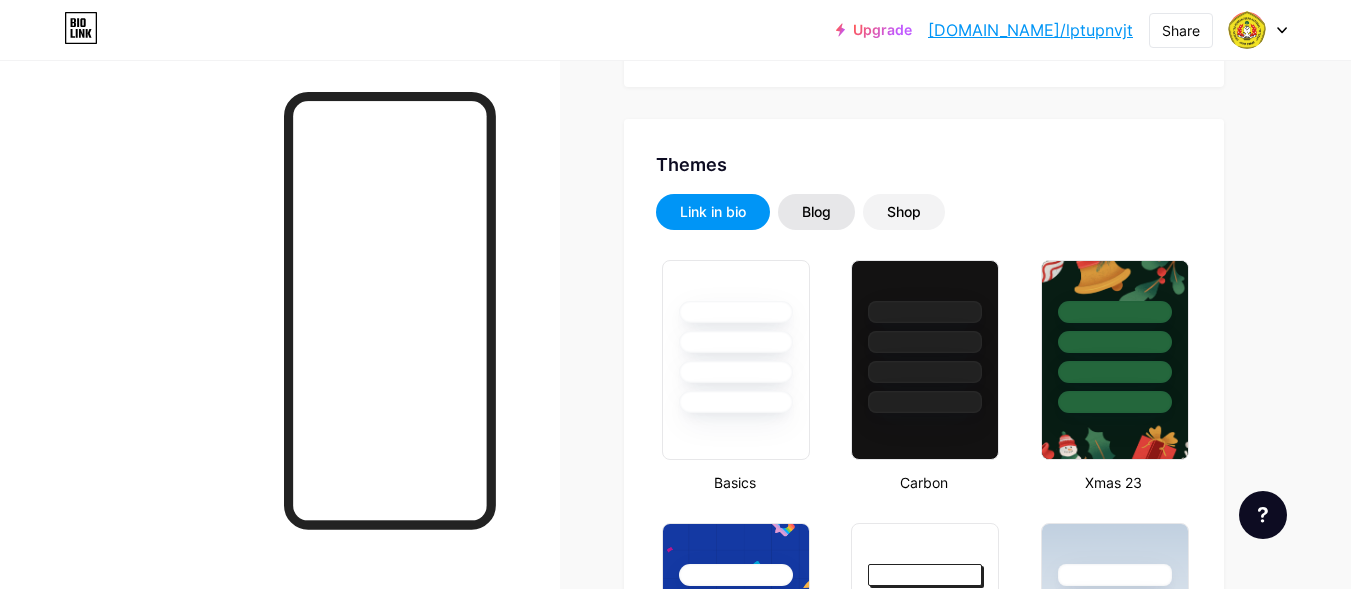 click on "Blog" at bounding box center (816, 212) 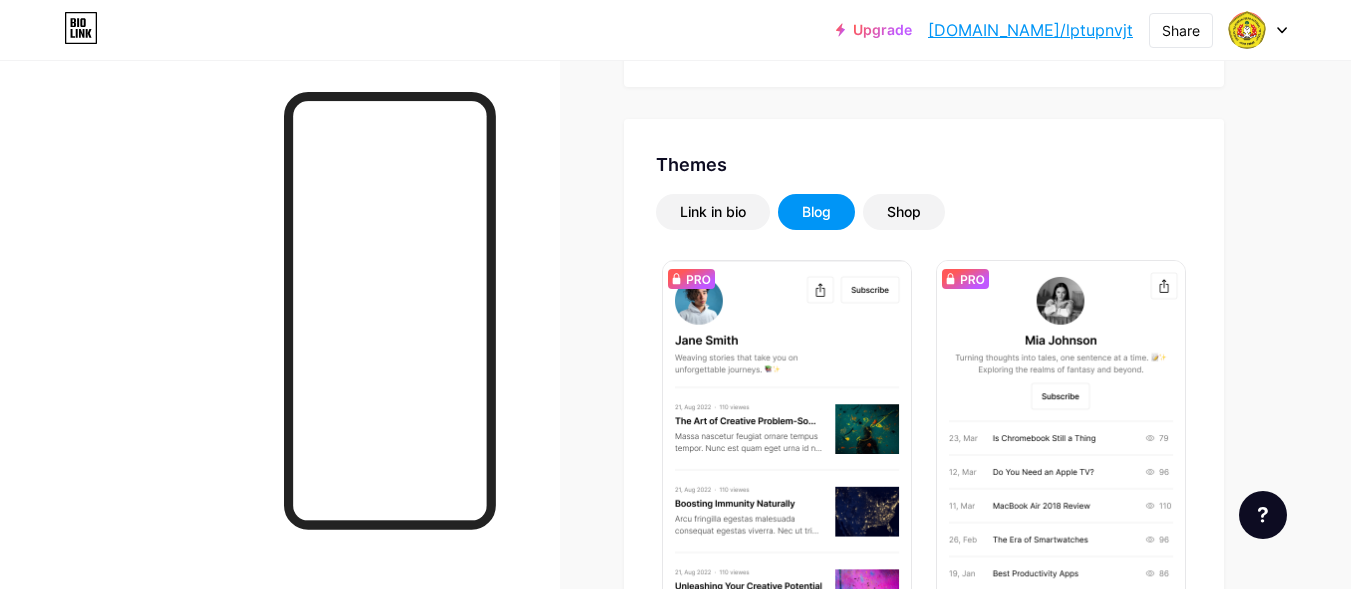 click on "Link in bio   Blog   Shop" at bounding box center (924, 212) 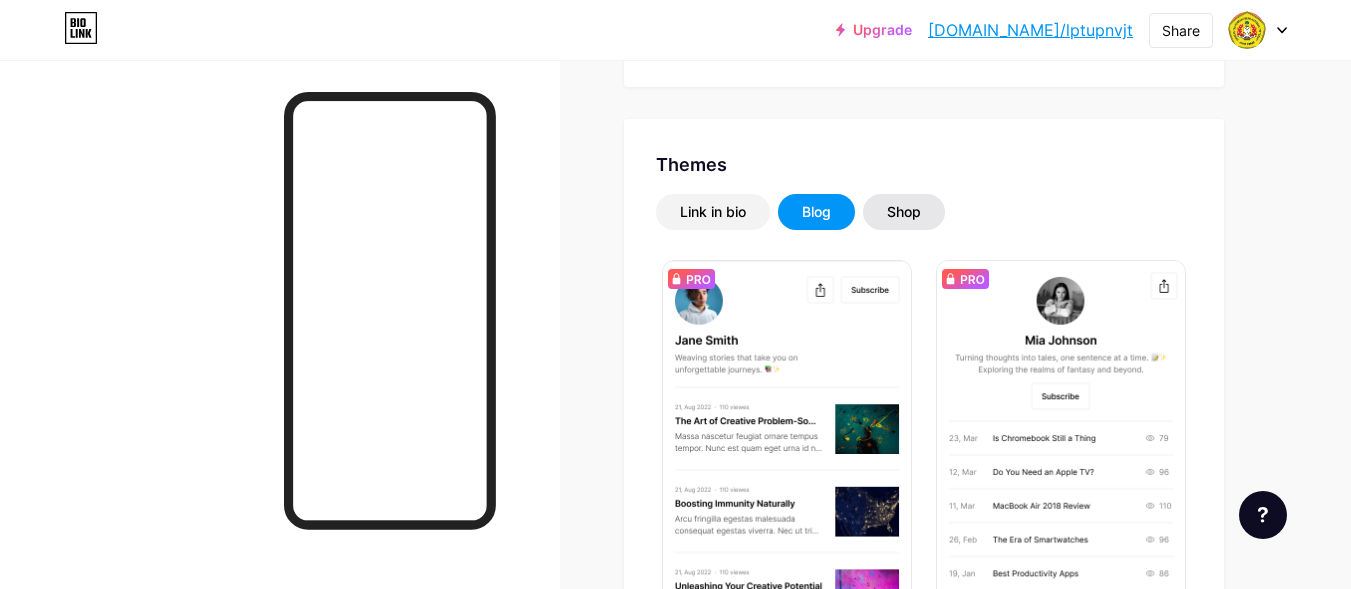 click on "Shop" at bounding box center [904, 212] 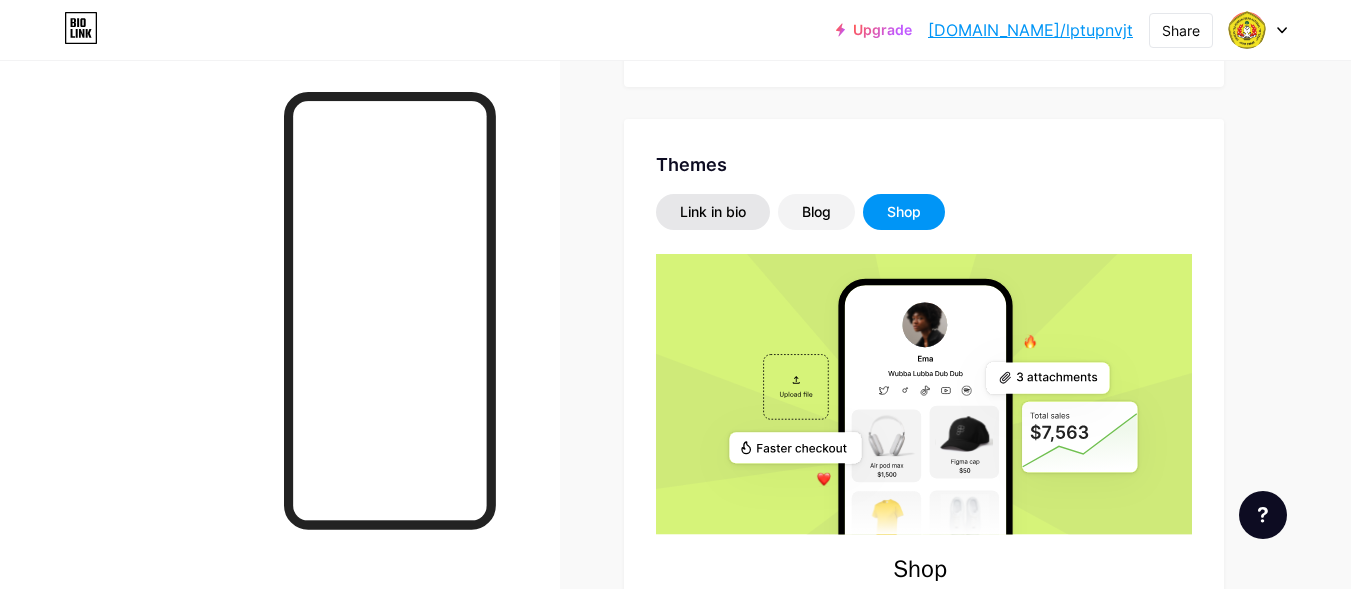 click on "Link in bio" at bounding box center [713, 212] 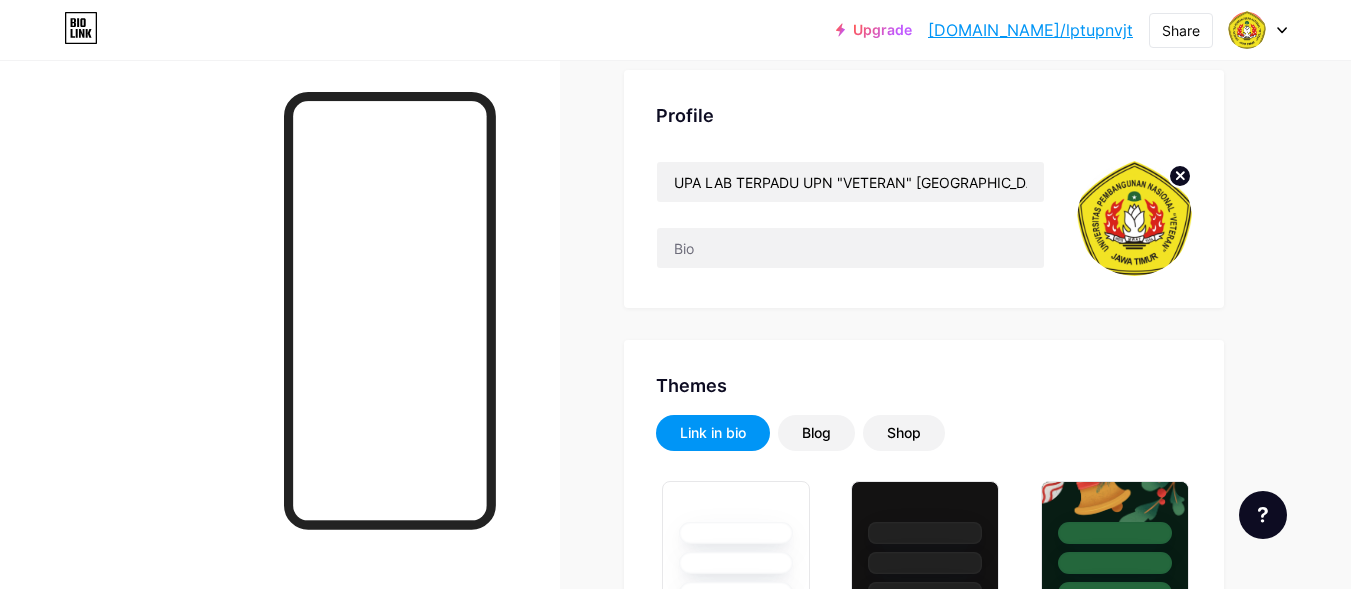 scroll, scrollTop: 85, scrollLeft: 0, axis: vertical 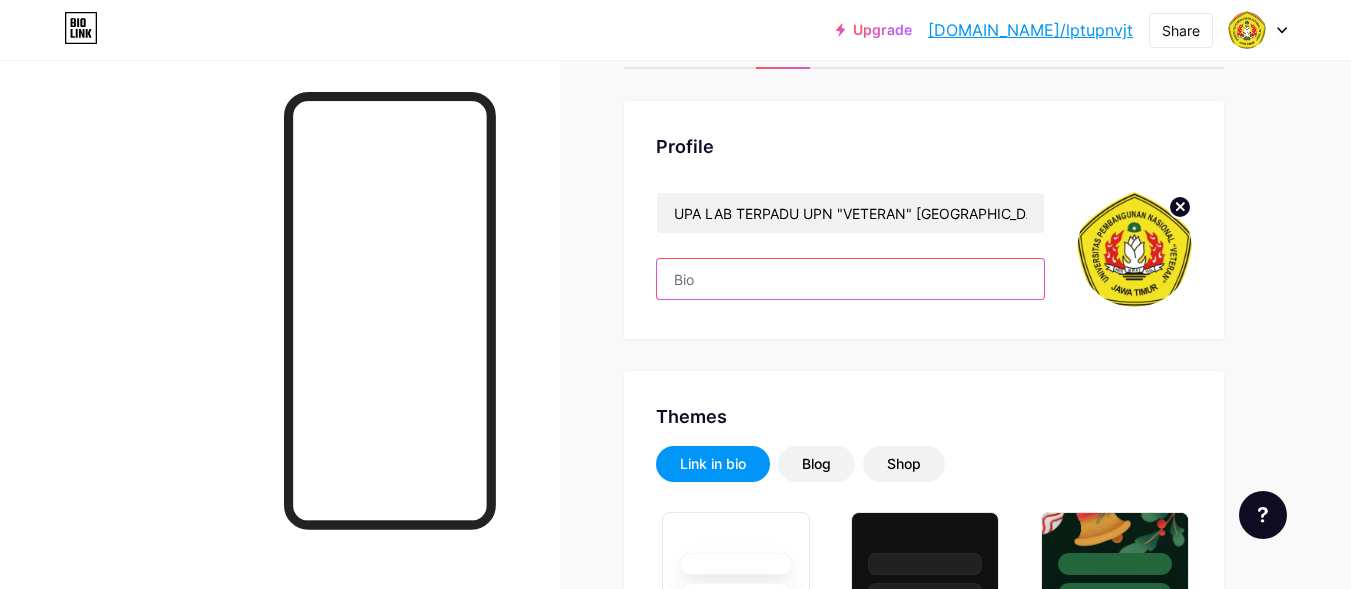 click at bounding box center (850, 279) 